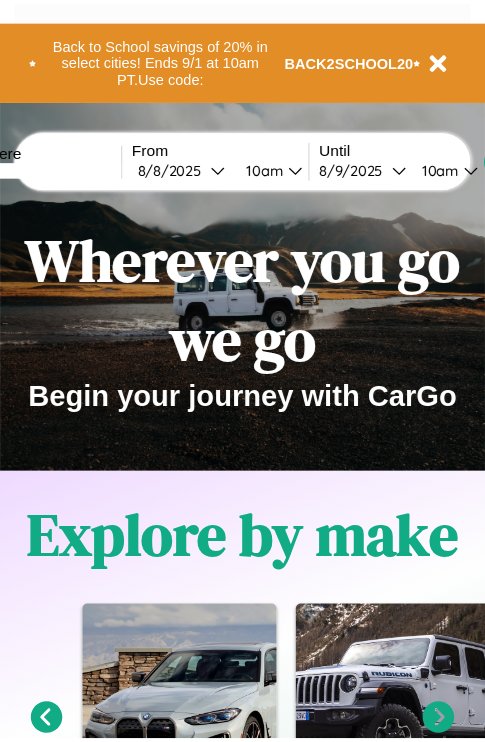 scroll, scrollTop: 0, scrollLeft: 0, axis: both 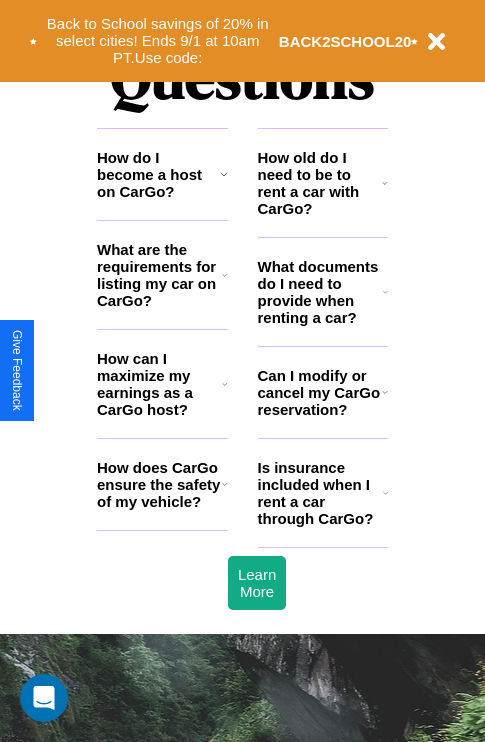 click on "How can I maximize my earnings as a CarGo host?" at bounding box center (159, 384) 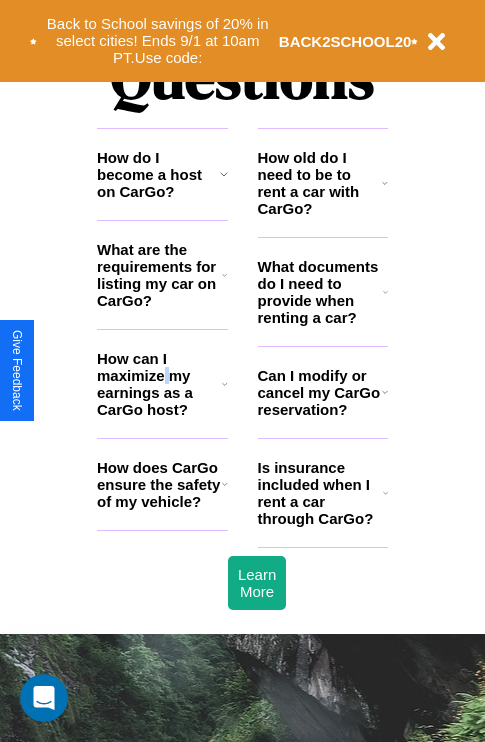 scroll, scrollTop: 0, scrollLeft: 0, axis: both 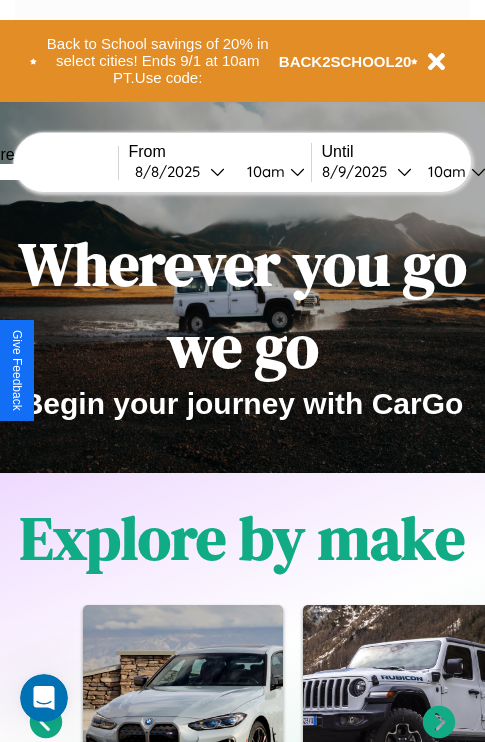 click at bounding box center [43, 172] 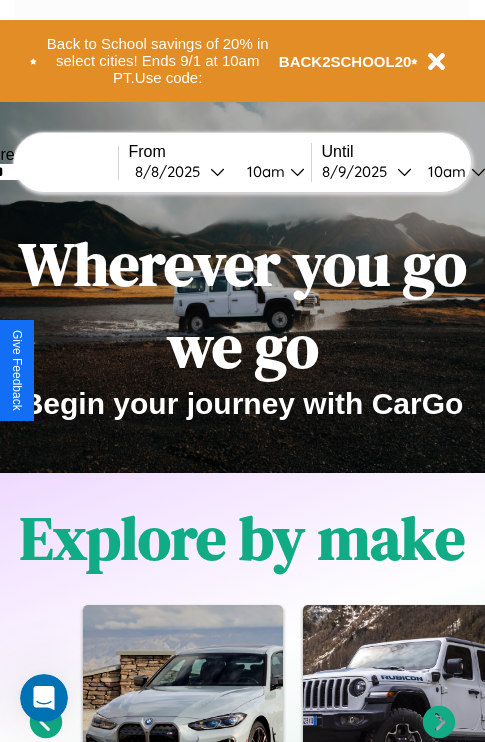type on "******" 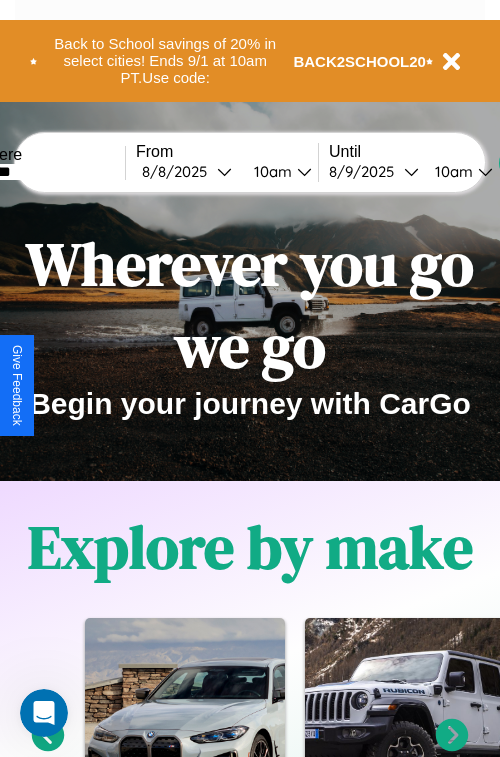 select on "*" 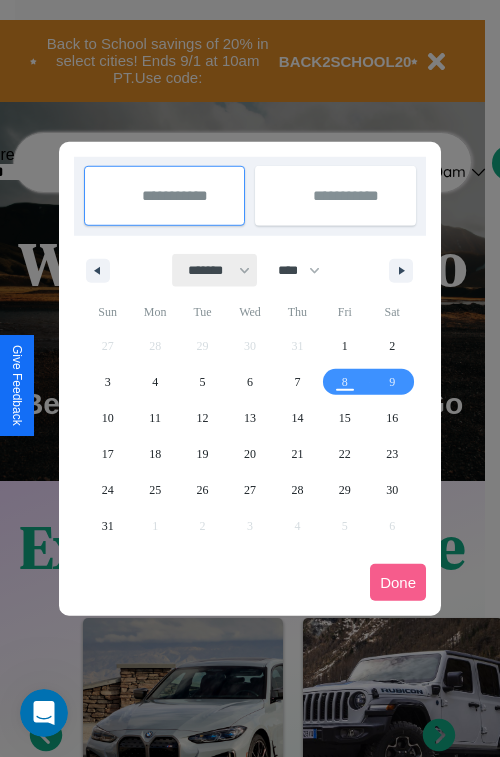 click on "******* ******** ***** ***** *** **** **** ****** ********* ******* ******** ********" at bounding box center [215, 270] 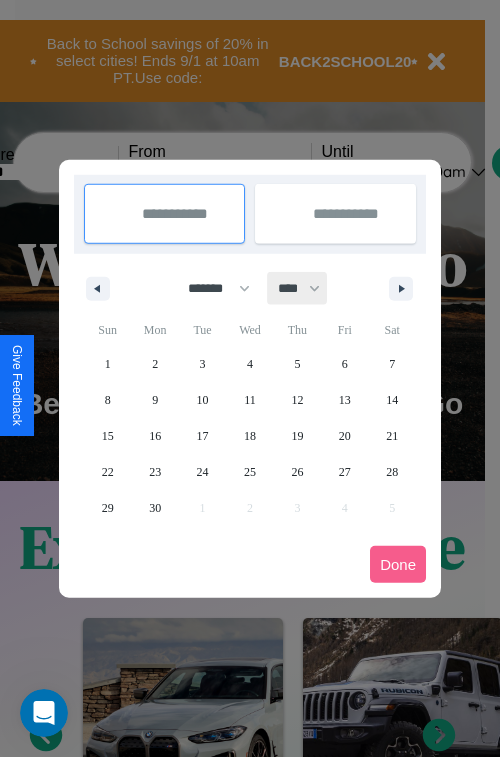 click on "**** **** **** **** **** **** **** **** **** **** **** **** **** **** **** **** **** **** **** **** **** **** **** **** **** **** **** **** **** **** **** **** **** **** **** **** **** **** **** **** **** **** **** **** **** **** **** **** **** **** **** **** **** **** **** **** **** **** **** **** **** **** **** **** **** **** **** **** **** **** **** **** **** **** **** **** **** **** **** **** **** **** **** **** **** **** **** **** **** **** **** **** **** **** **** **** **** **** **** **** **** **** **** **** **** **** **** **** **** **** **** **** **** **** **** **** **** **** **** **** ****" at bounding box center (298, 288) 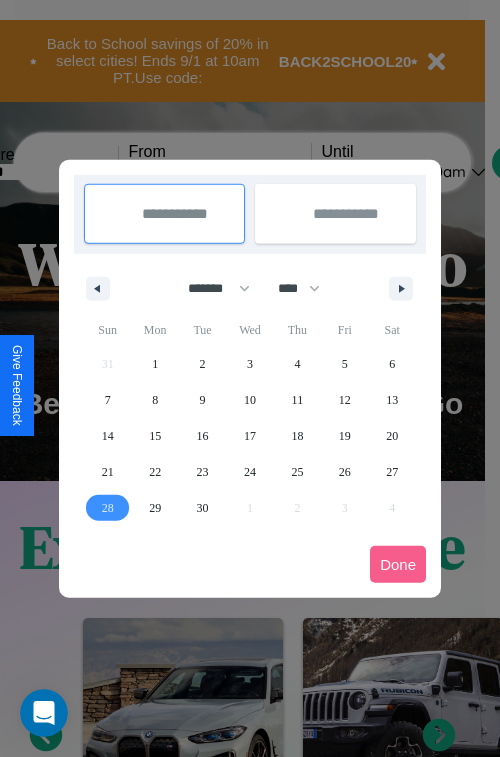 click on "28" at bounding box center [108, 508] 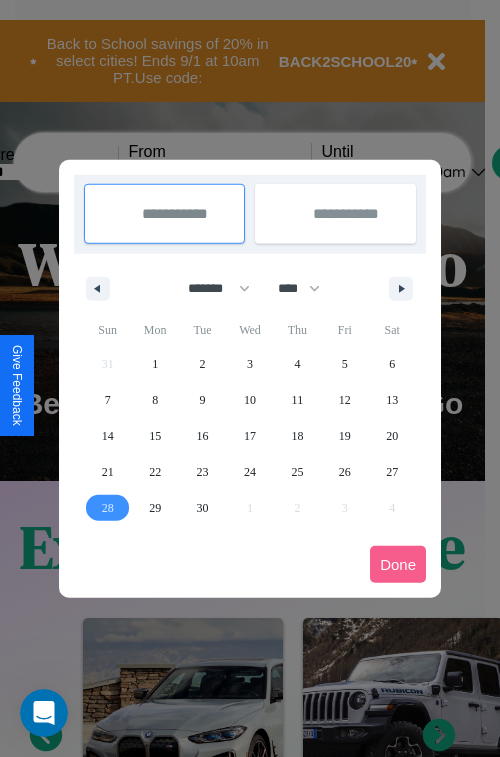 type on "**********" 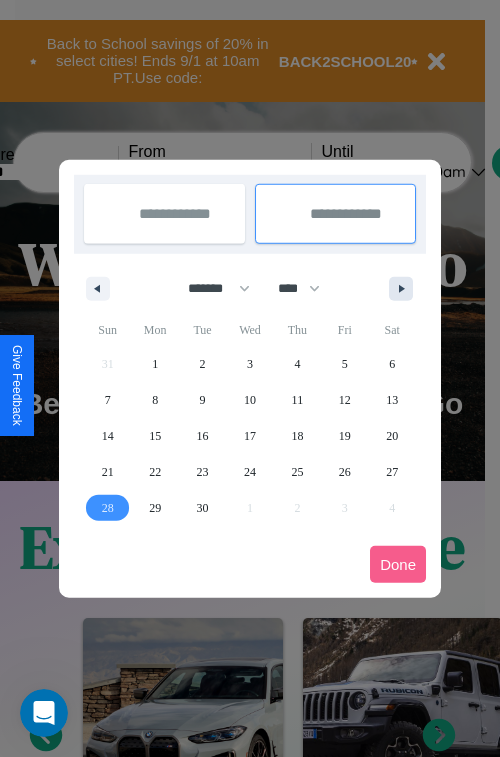 click at bounding box center [405, 289] 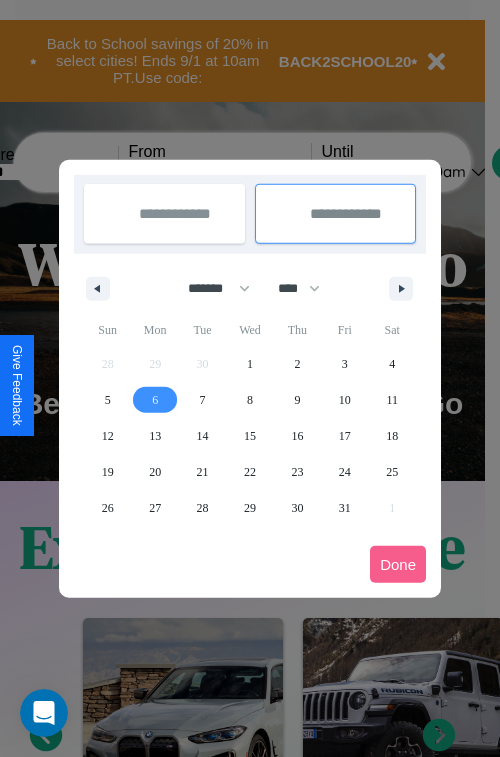 click on "6" at bounding box center [155, 400] 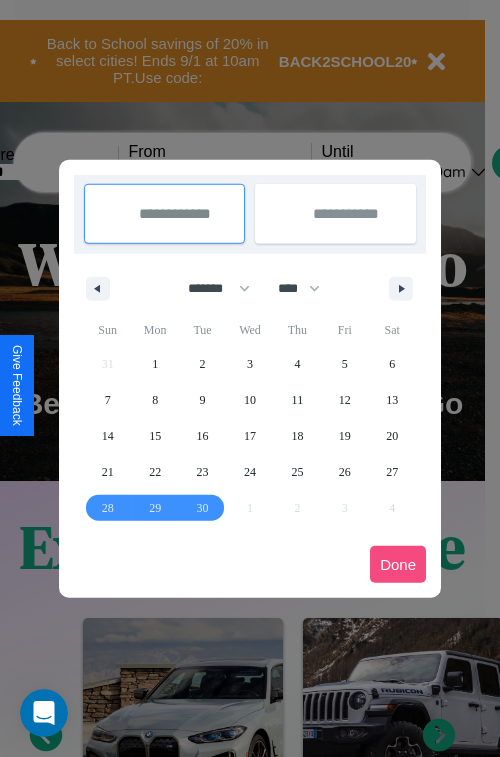 click on "Done" at bounding box center (398, 564) 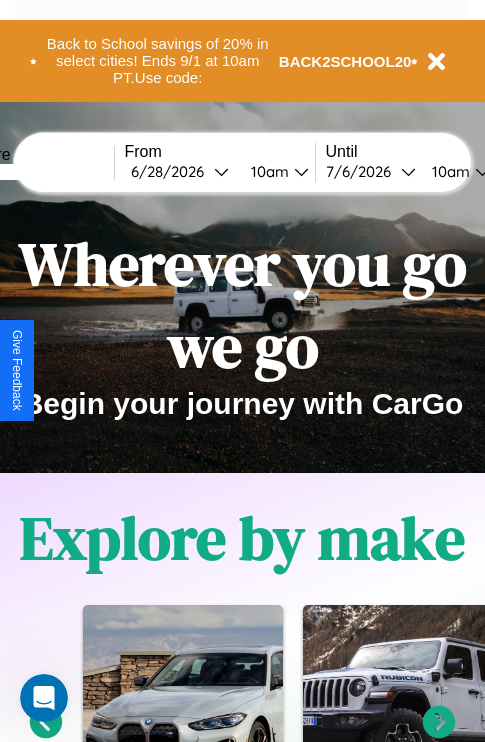 click on "10am" at bounding box center [267, 171] 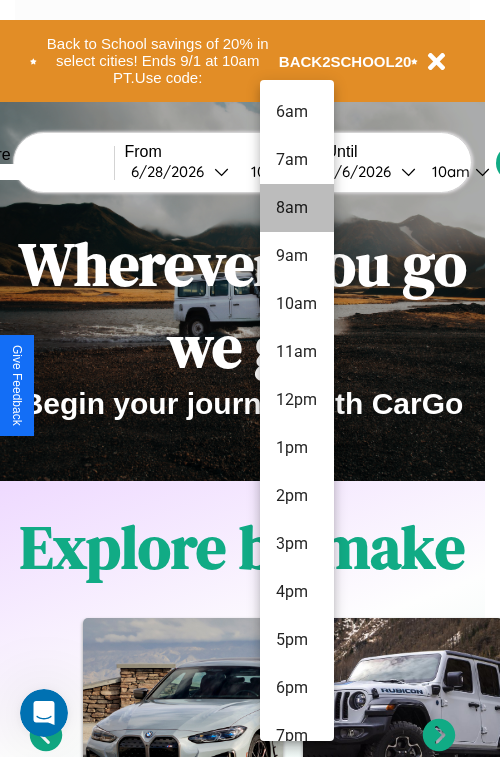 click on "8am" at bounding box center [297, 208] 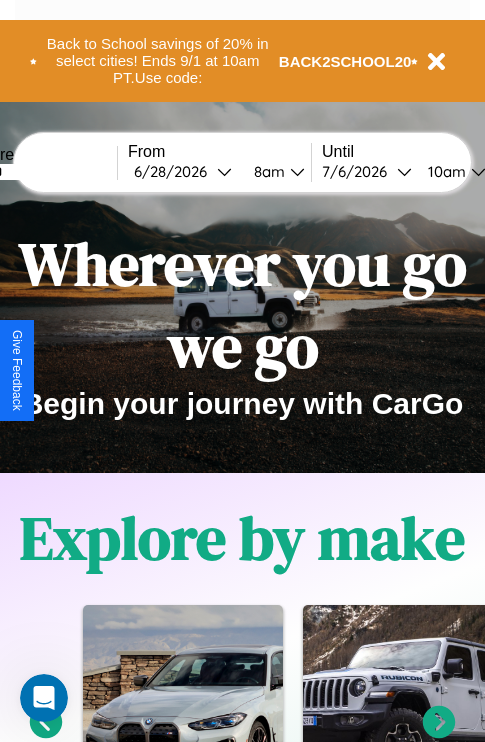 click on "10am" at bounding box center [444, 171] 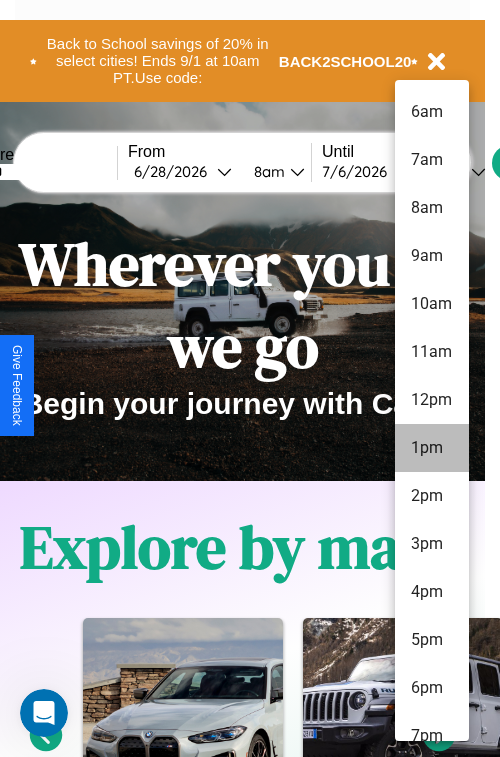 click on "1pm" at bounding box center [432, 448] 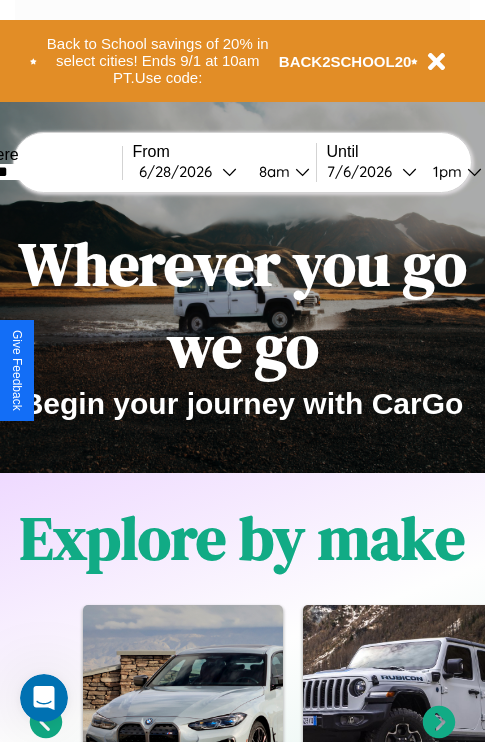 scroll, scrollTop: 0, scrollLeft: 64, axis: horizontal 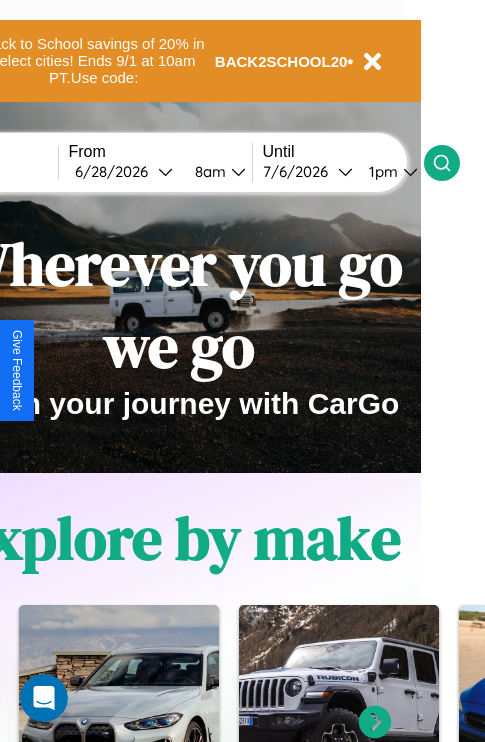 click 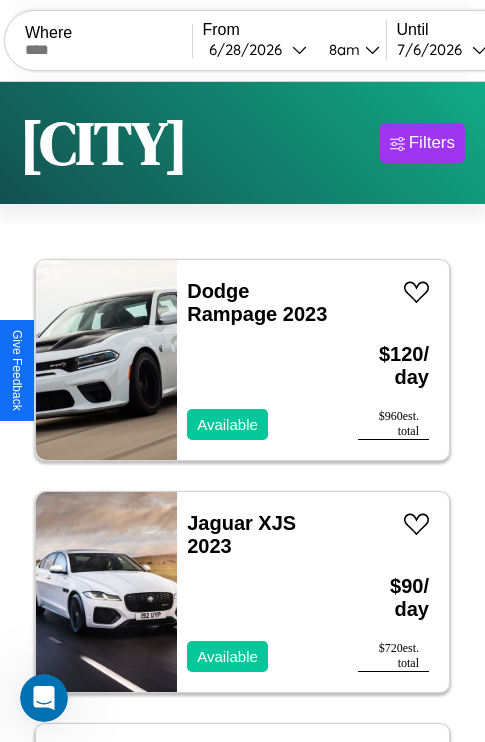 scroll, scrollTop: 95, scrollLeft: 0, axis: vertical 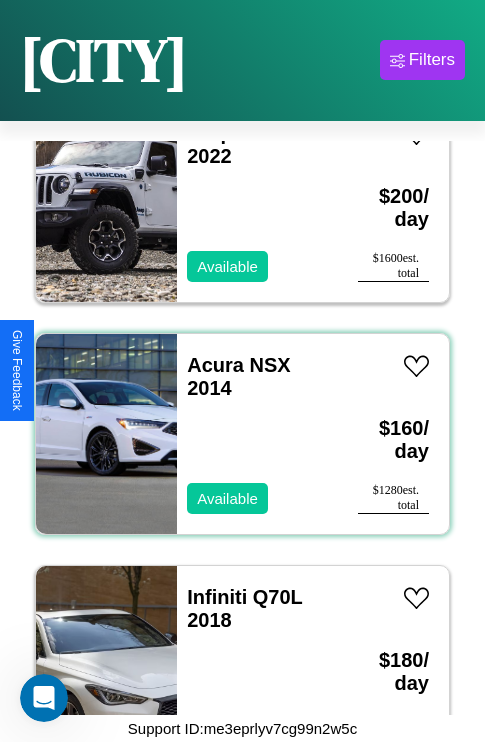 click on "Acura   NSX   2014 Available" at bounding box center (257, 434) 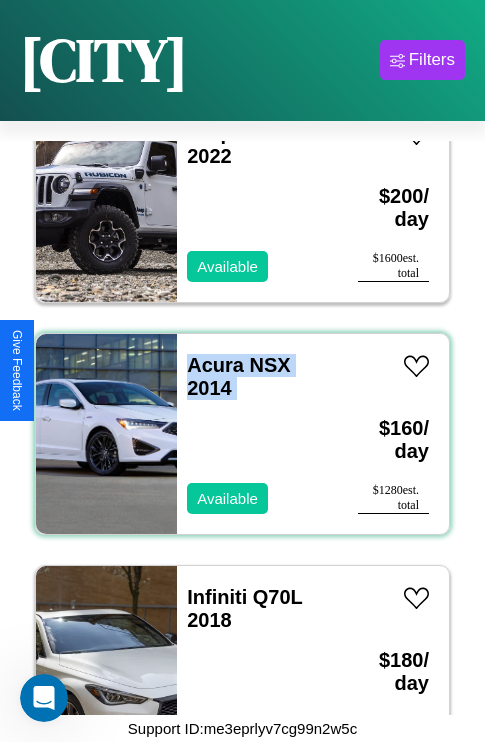 click on "Acura   NSX   2014 Available" at bounding box center [257, 434] 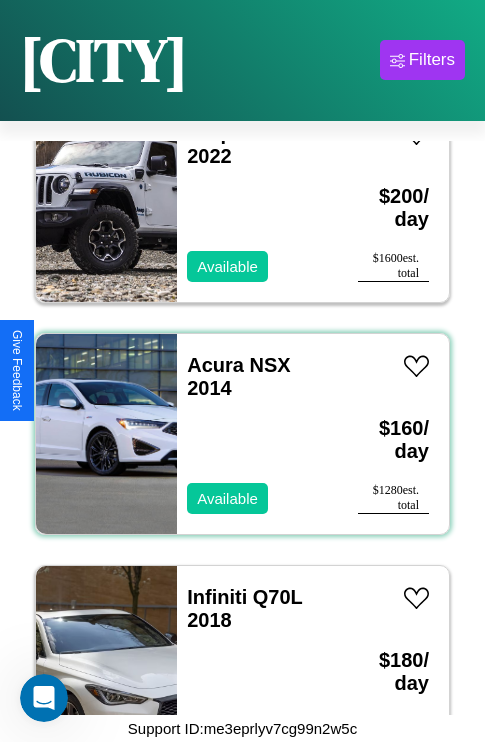 click on "Acura   NSX   2014 Available" at bounding box center [257, 434] 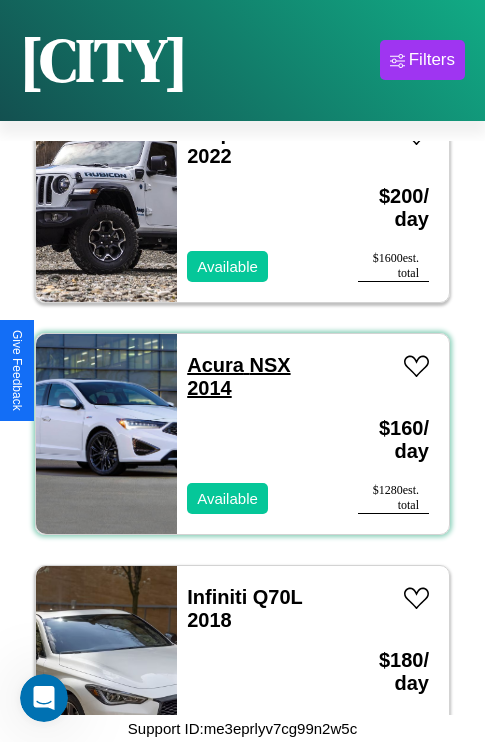 click on "Acura   NSX   2014" at bounding box center [238, 376] 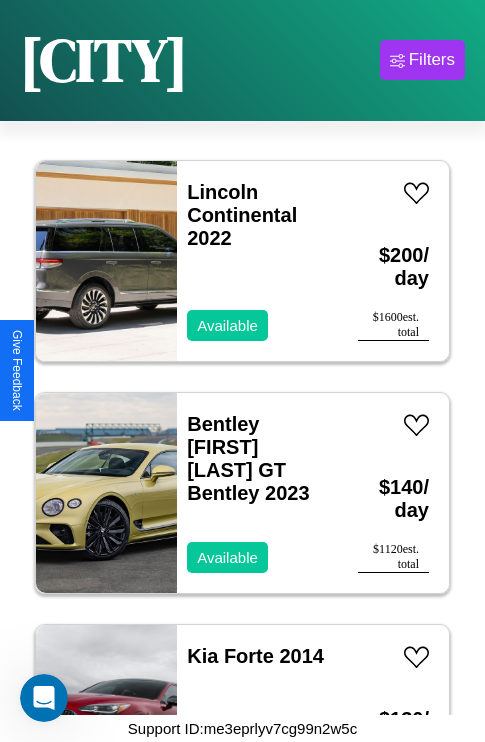 scroll, scrollTop: 2395, scrollLeft: 0, axis: vertical 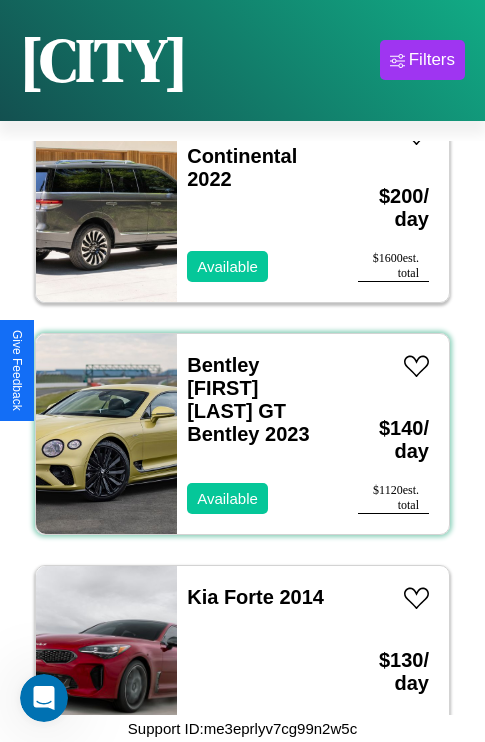 click on "Bentley   [FIRST] [LAST] GT Bentley   2023 Available" at bounding box center (257, 434) 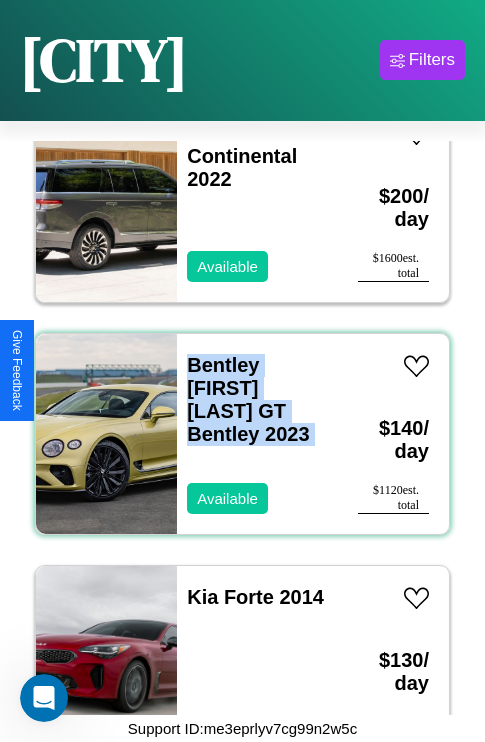 click on "Bentley   [FIRST] [LAST] GT Bentley   2023 Available" at bounding box center [257, 434] 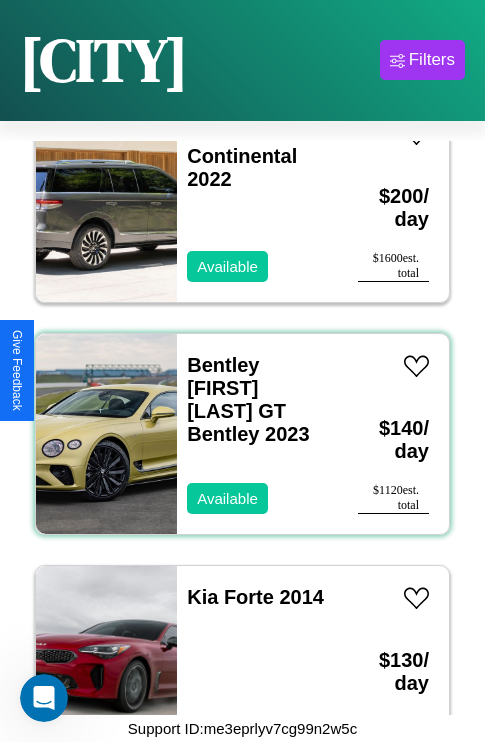 click on "Bentley   [FIRST] [LAST] GT Bentley   2023 Available" at bounding box center [257, 434] 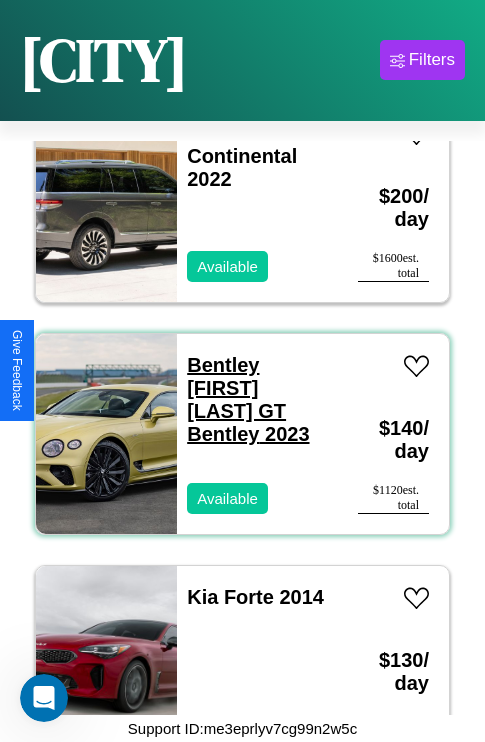 click on "Bentley   [FIRST] [LAST] GT Bentley   2023" at bounding box center [248, 399] 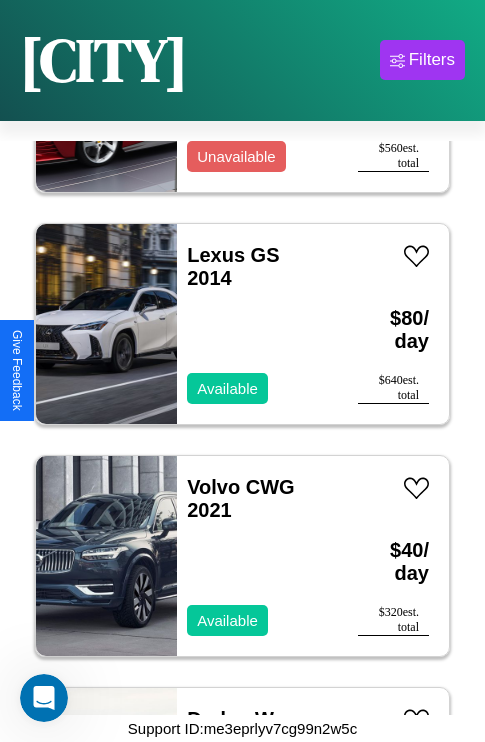 scroll, scrollTop: 8195, scrollLeft: 0, axis: vertical 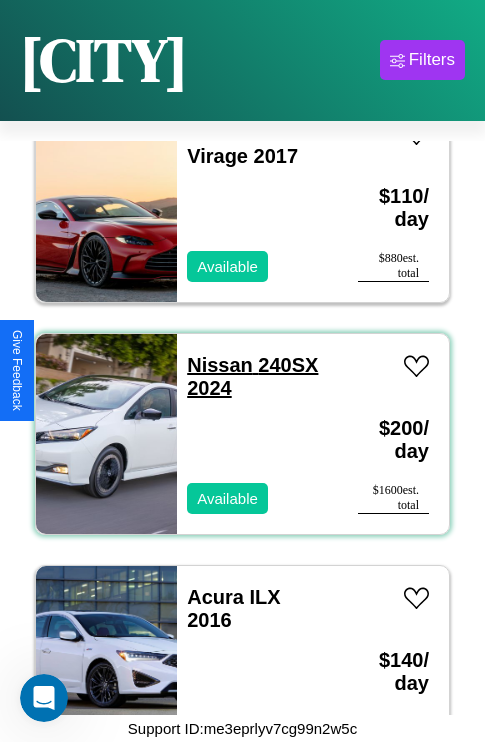 click on "Nissan   240SX   2024" at bounding box center (252, 376) 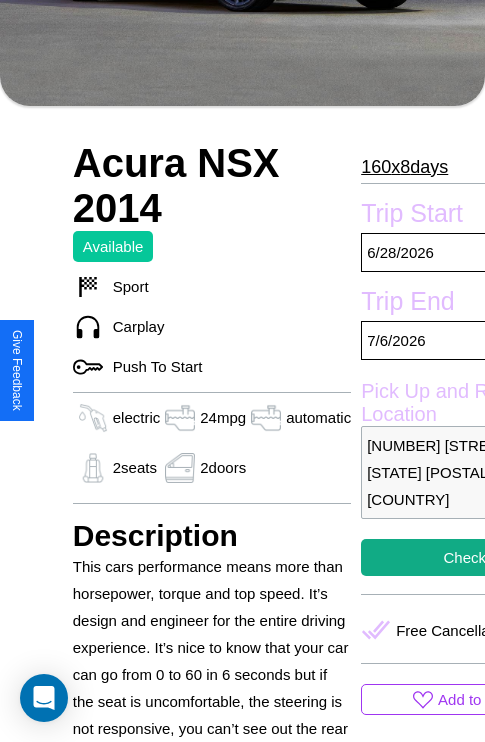 scroll, scrollTop: 963, scrollLeft: 0, axis: vertical 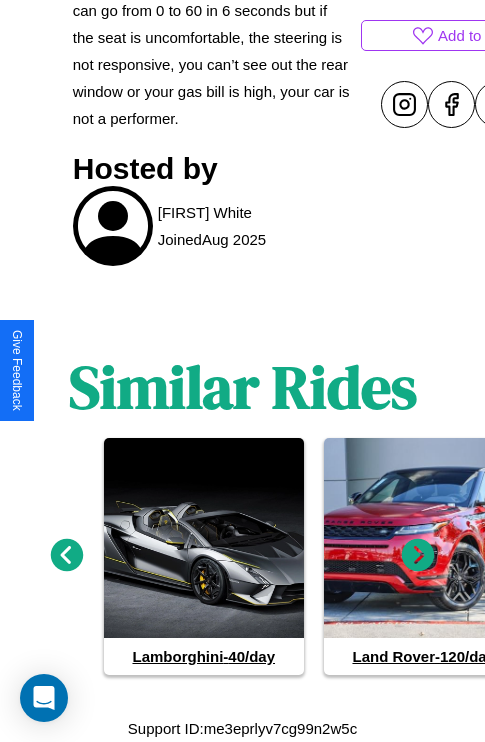 click 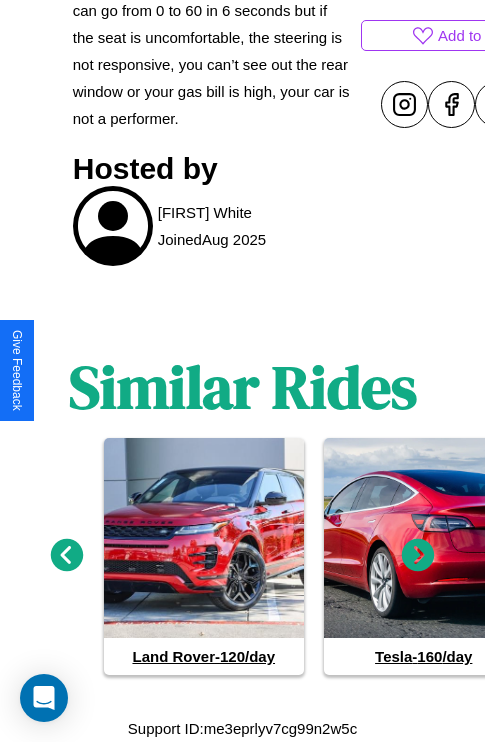 click 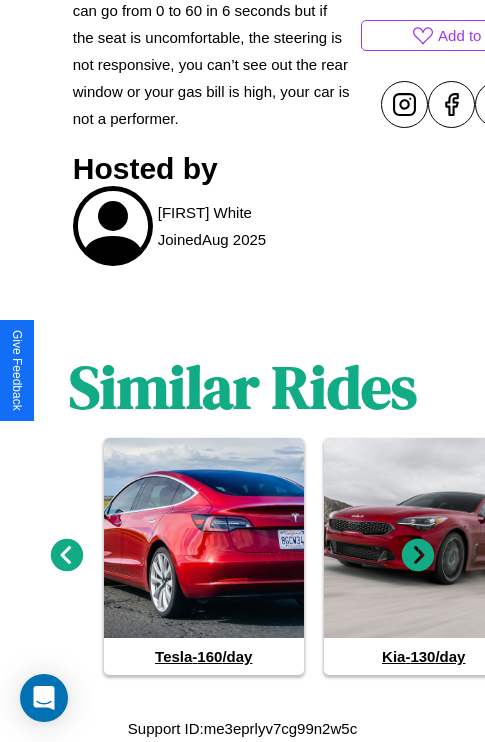 click 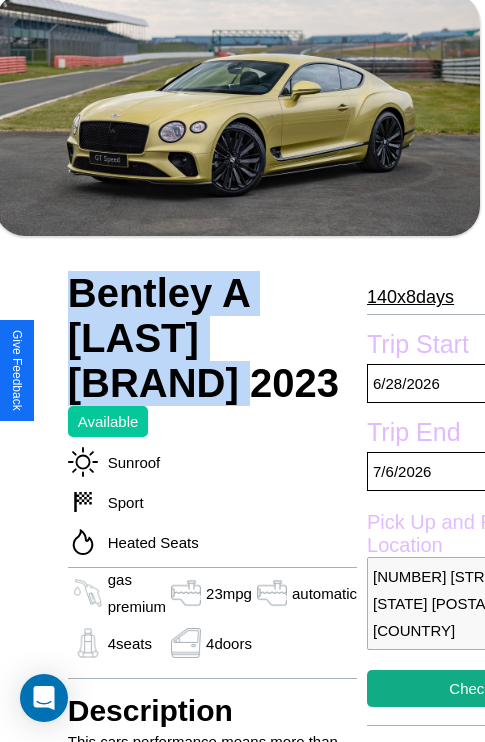 scroll, scrollTop: 589, scrollLeft: 87, axis: both 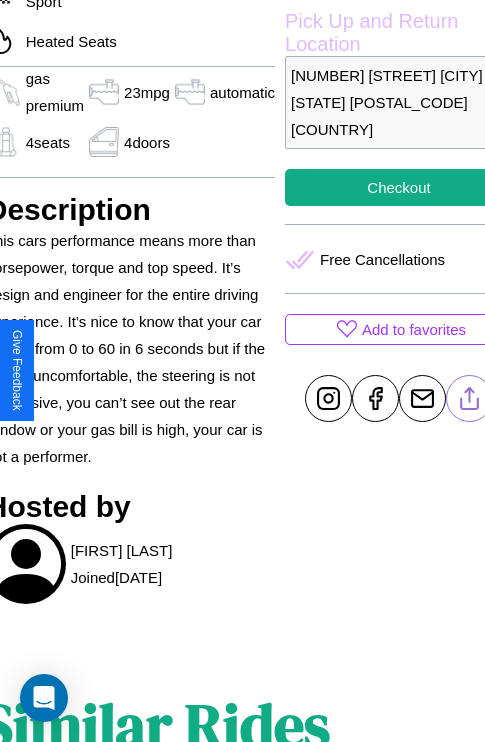 click 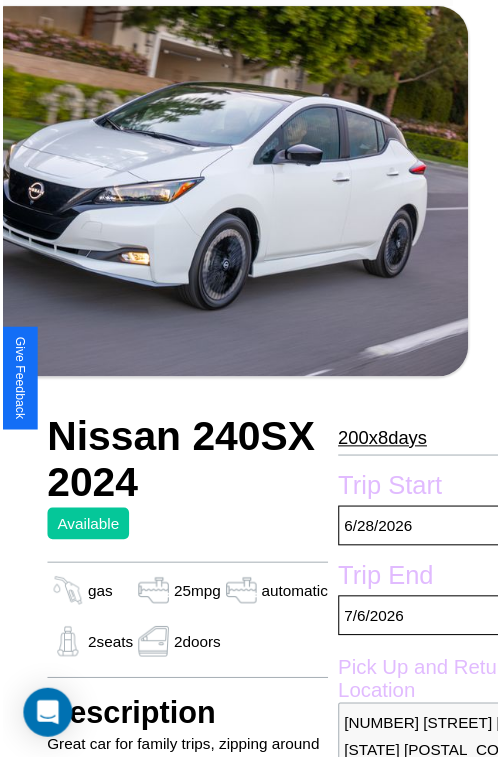 scroll, scrollTop: 220, scrollLeft: 84, axis: both 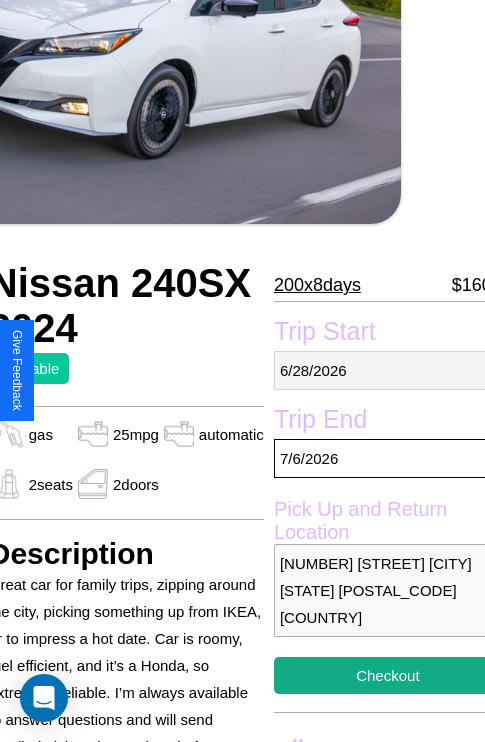click on "[DATE]" at bounding box center (388, 370) 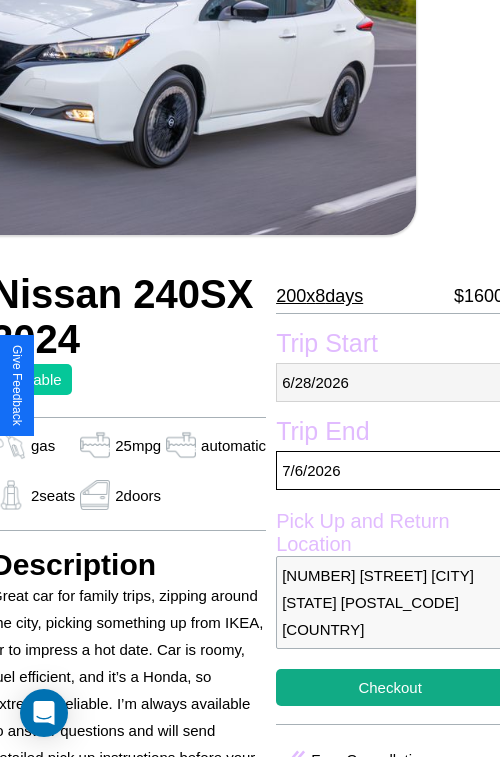 select on "*" 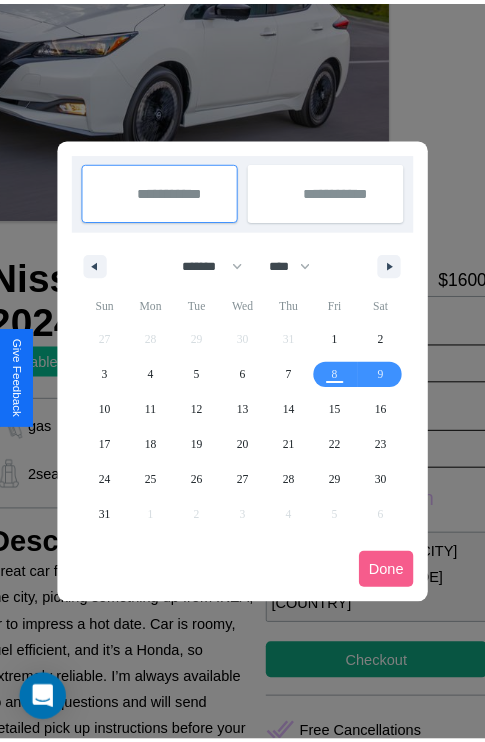 scroll, scrollTop: 0, scrollLeft: 84, axis: horizontal 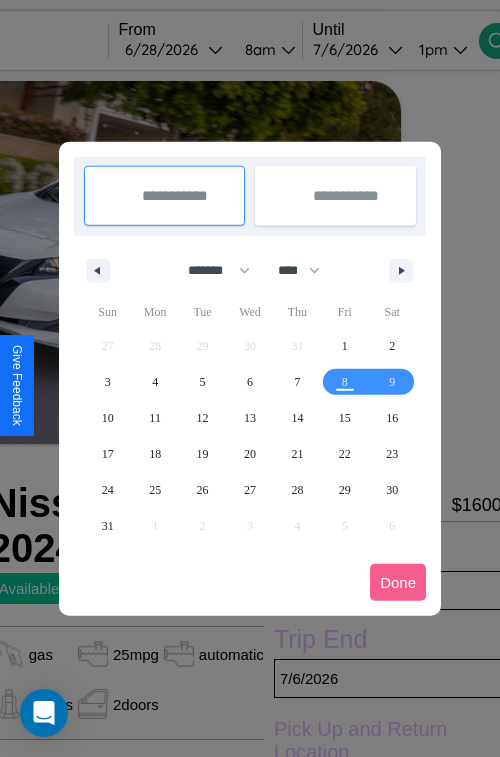 click at bounding box center (250, 378) 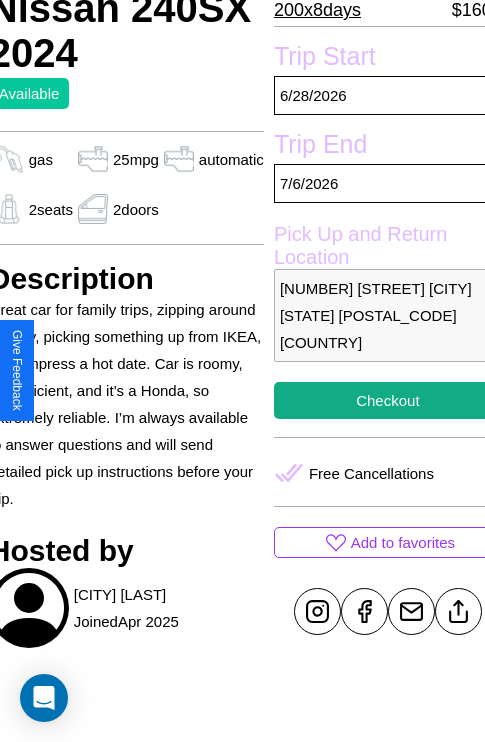 scroll, scrollTop: 498, scrollLeft: 84, axis: both 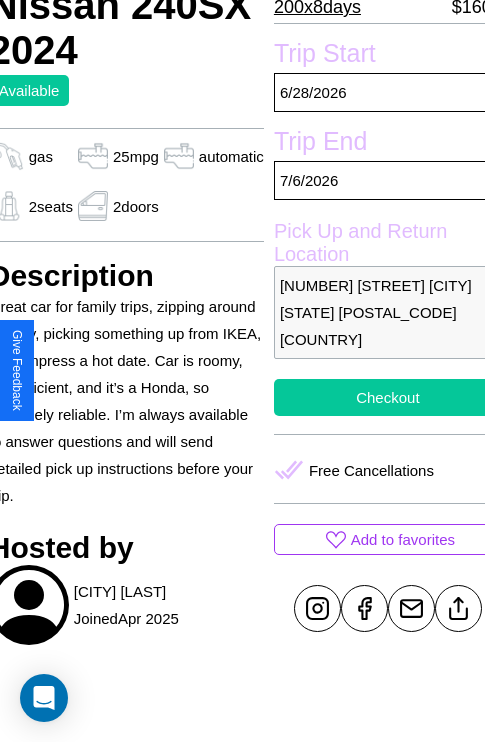 click on "Checkout" at bounding box center (388, 397) 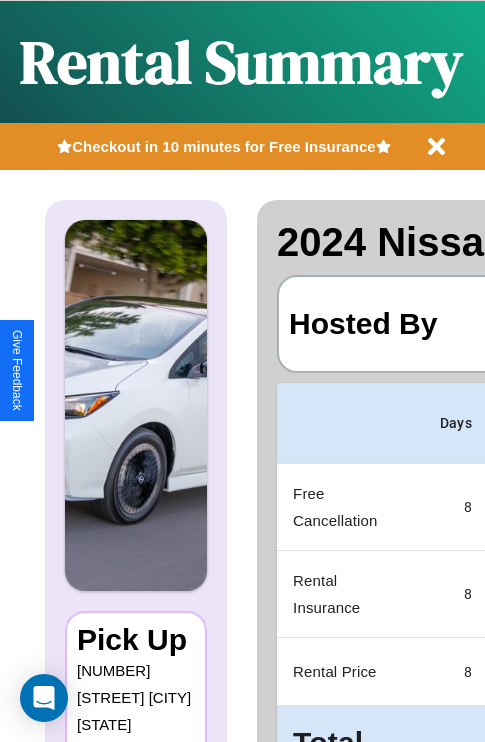 scroll, scrollTop: 0, scrollLeft: 378, axis: horizontal 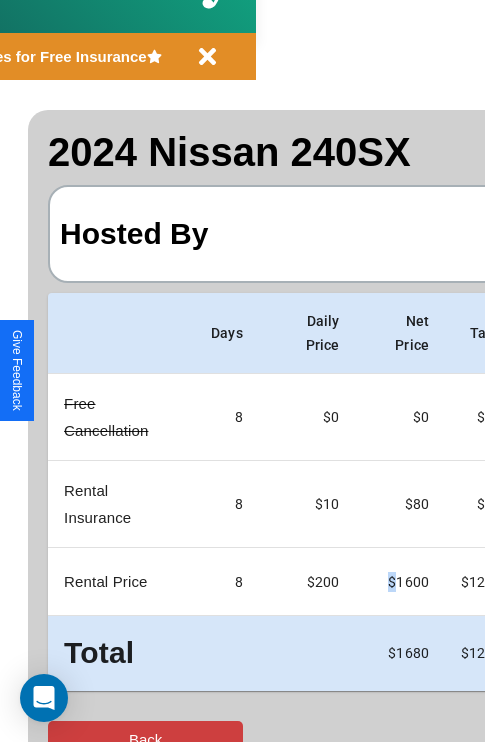 click on "Back" at bounding box center (145, 739) 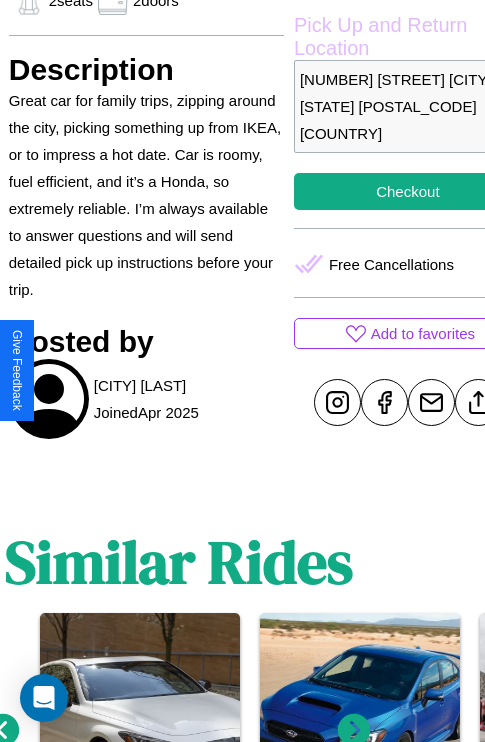scroll, scrollTop: 709, scrollLeft: 64, axis: both 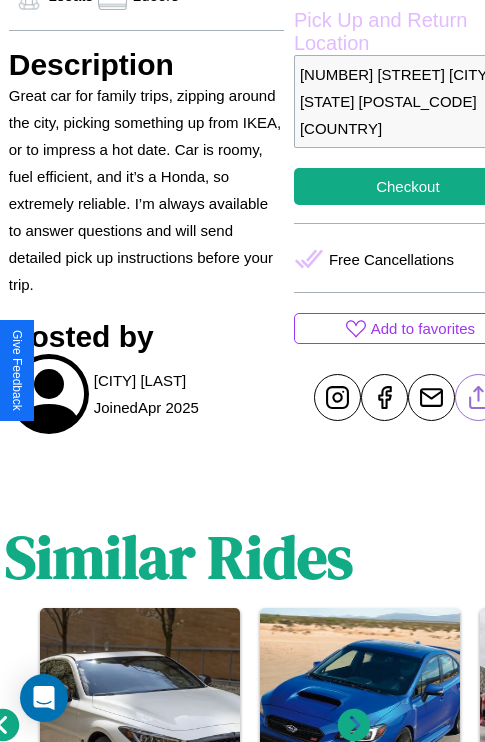 click 